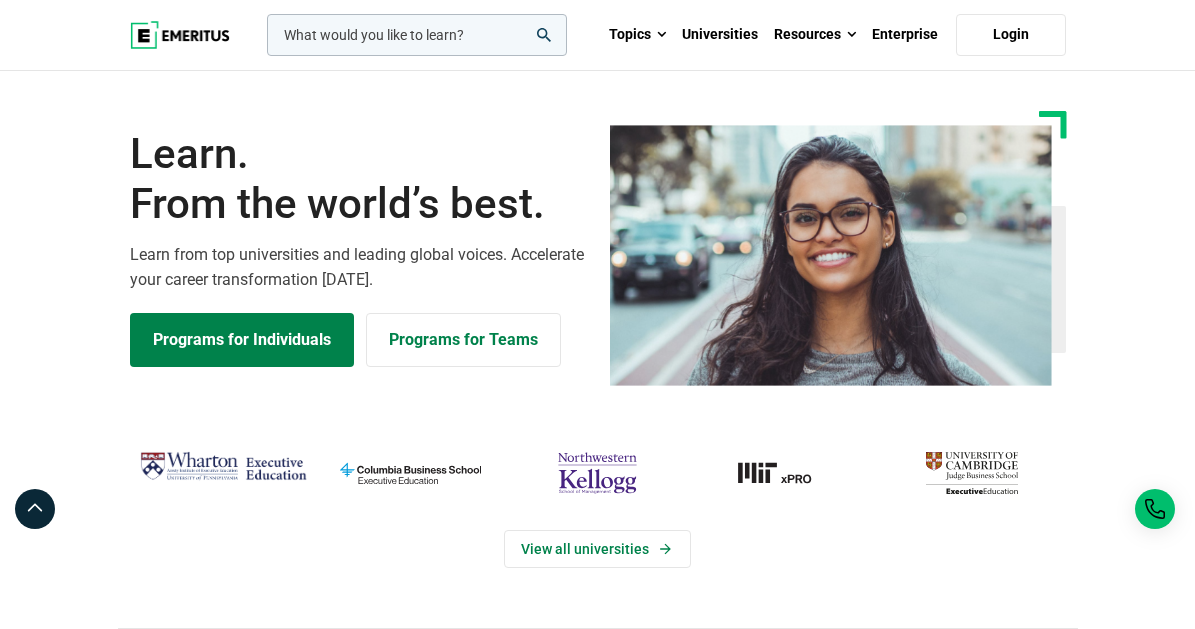 scroll, scrollTop: 0, scrollLeft: 0, axis: both 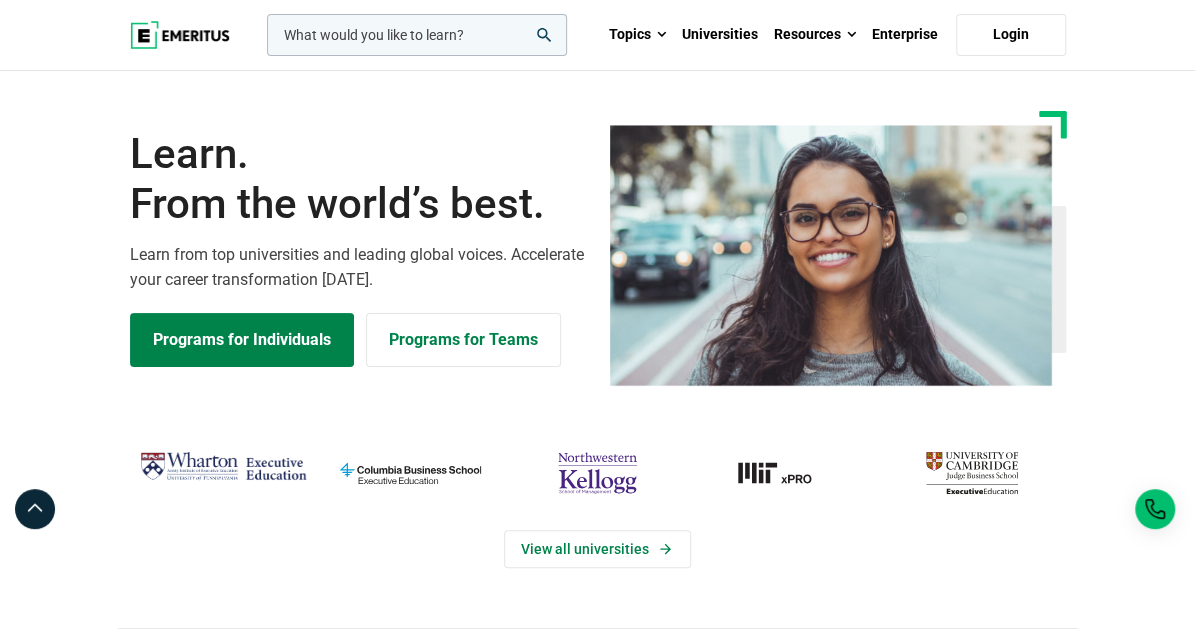 drag, startPoint x: 1160, startPoint y: 39, endPoint x: 1135, endPoint y: 66, distance: 36.796738 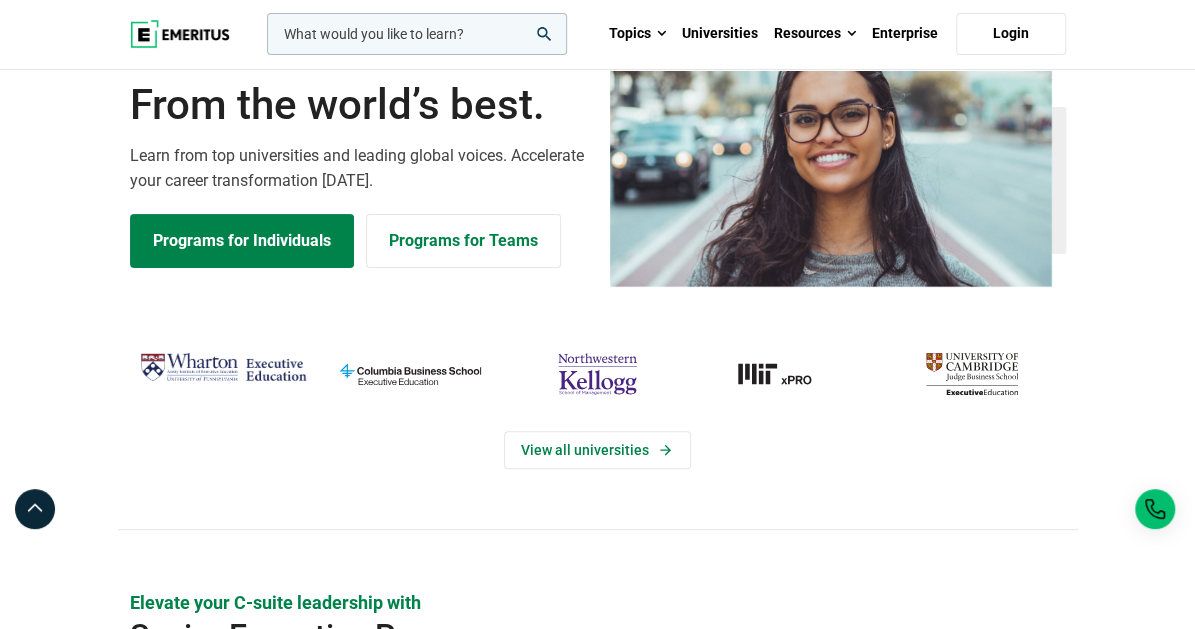 scroll, scrollTop: 0, scrollLeft: 0, axis: both 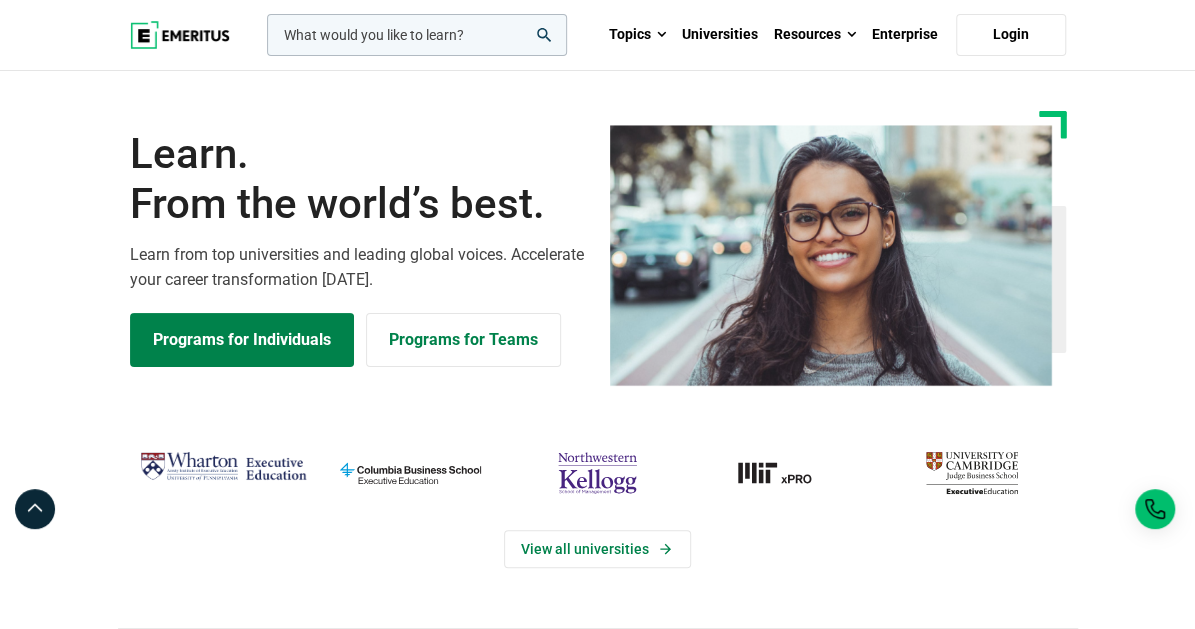 click at bounding box center (597, 8026) 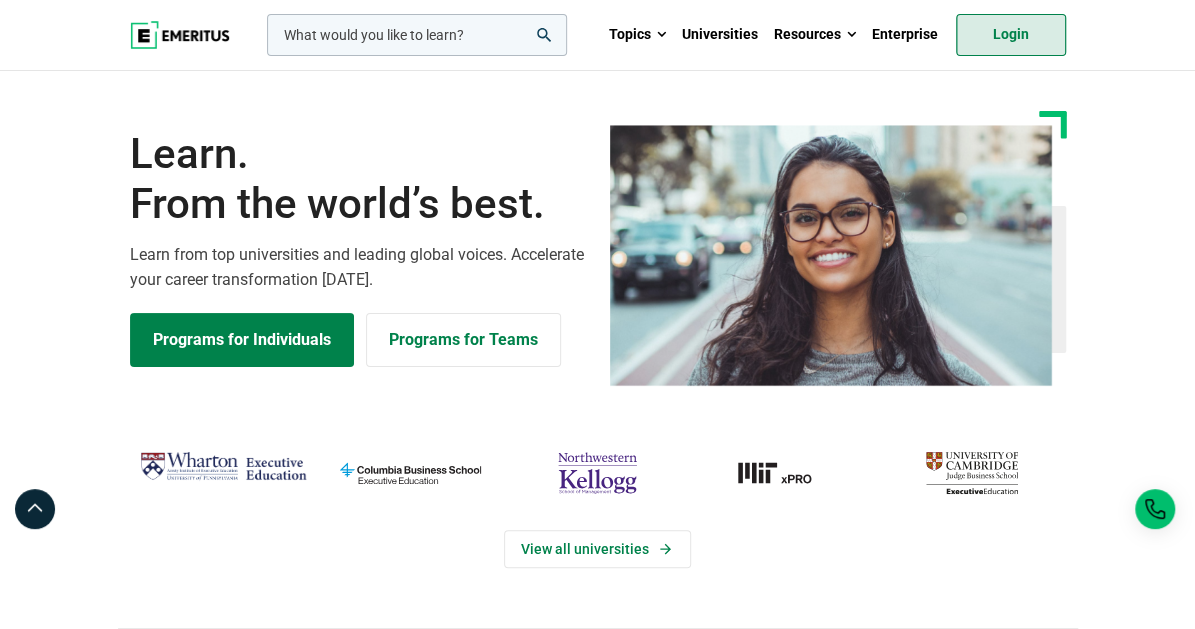 click on "Login" at bounding box center (1011, 35) 